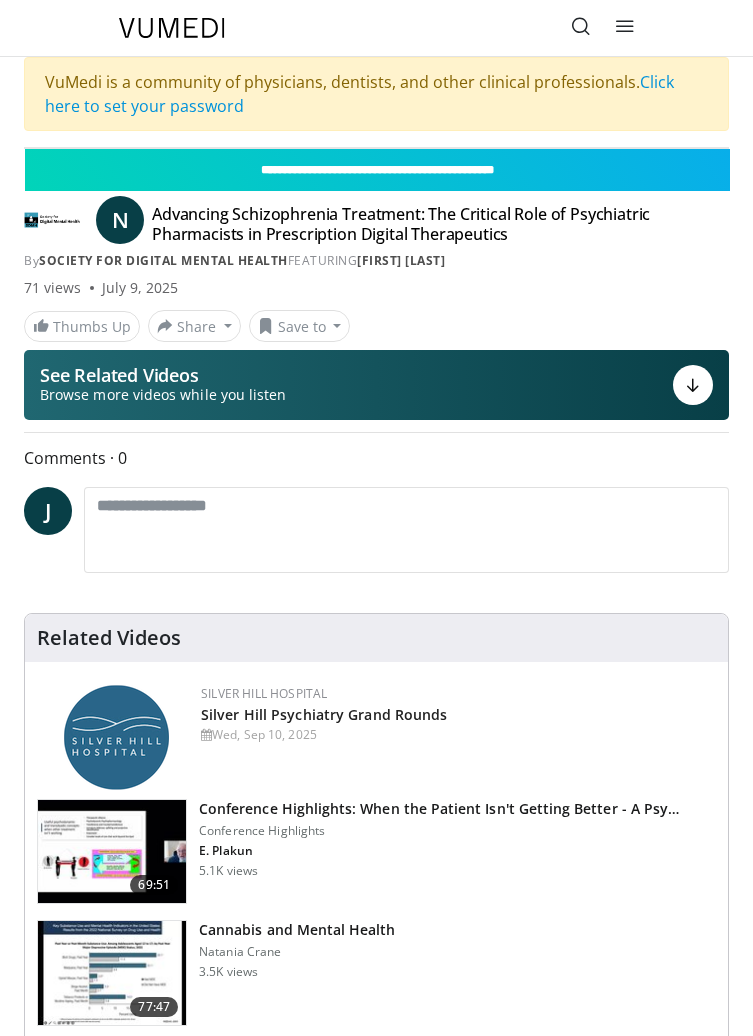 scroll, scrollTop: 0, scrollLeft: 0, axis: both 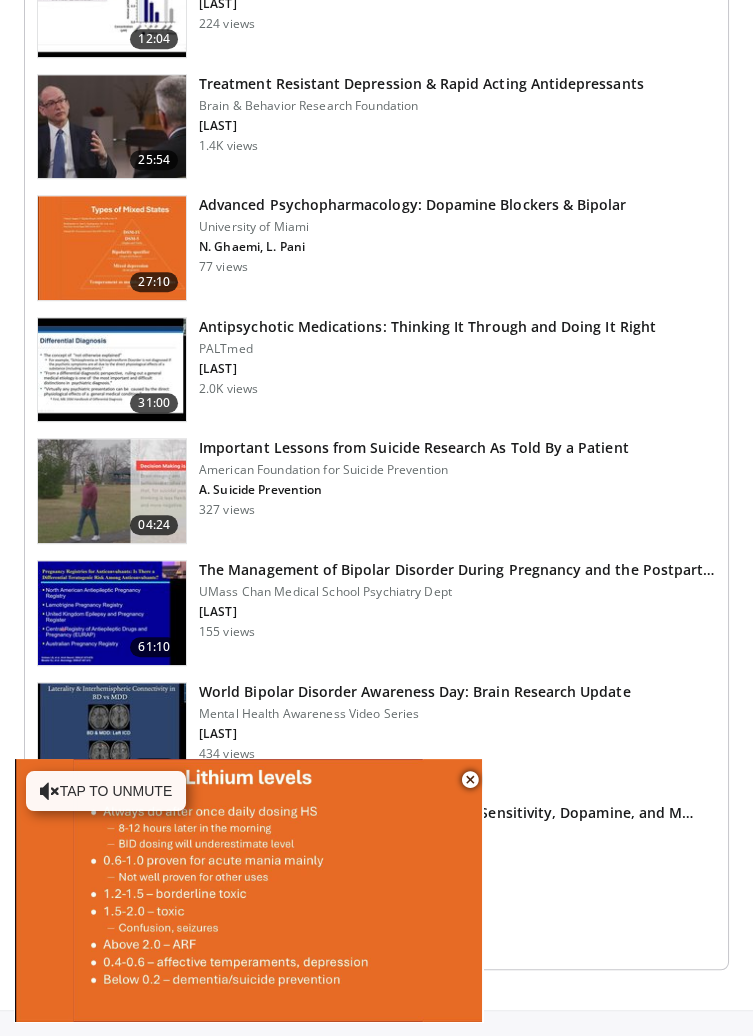 click on "Brain & Behavior Research Foundation" at bounding box center [421, 106] 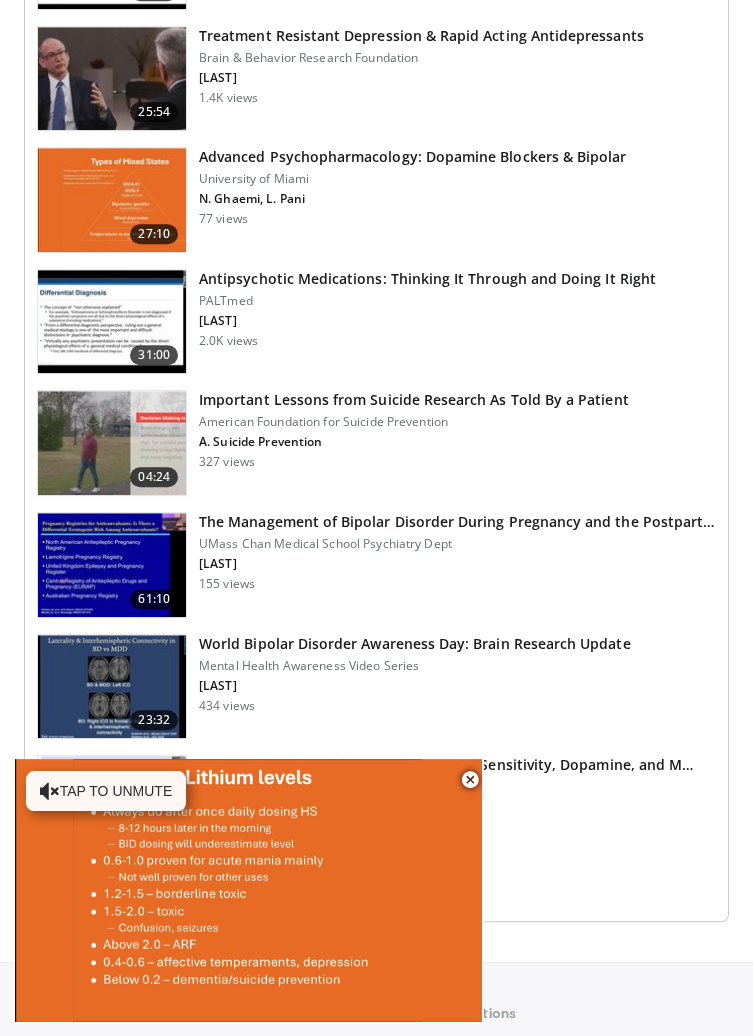 scroll, scrollTop: 2394, scrollLeft: 0, axis: vertical 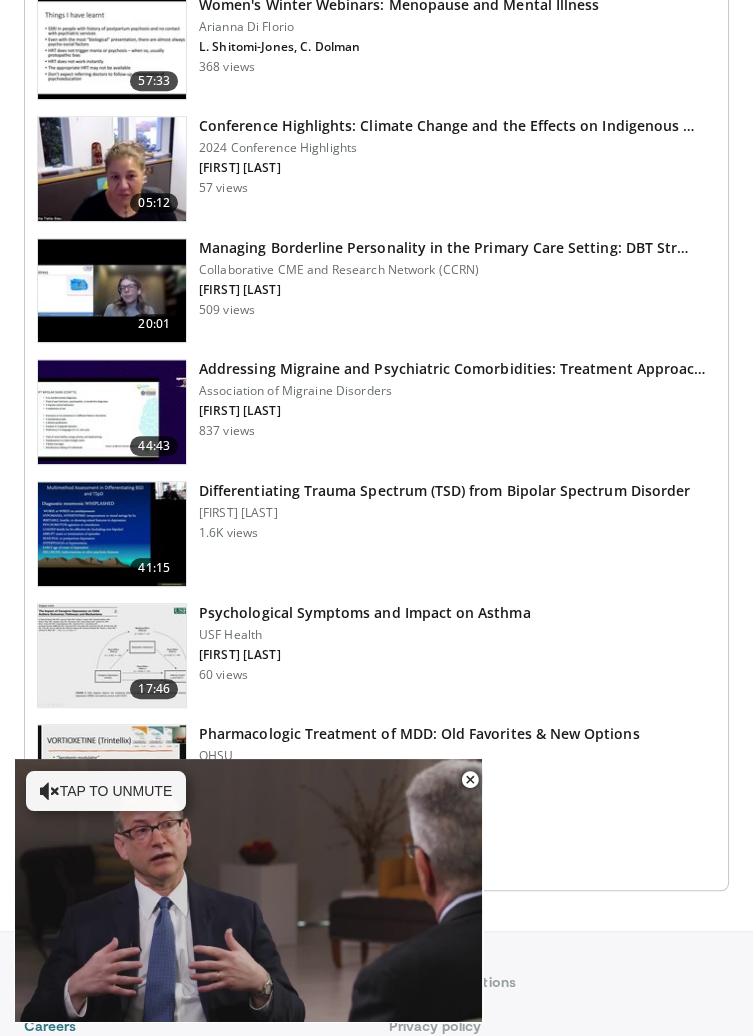 click at bounding box center (248, 891) 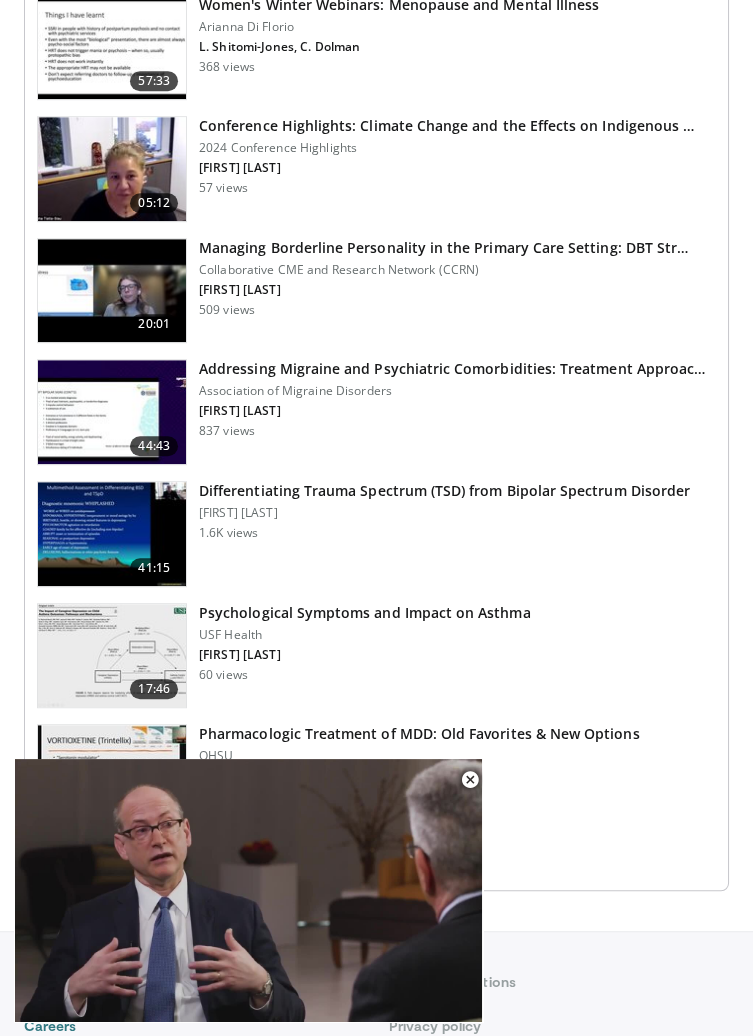 click on "10 seconds
Tap to unmute" at bounding box center (248, 890) 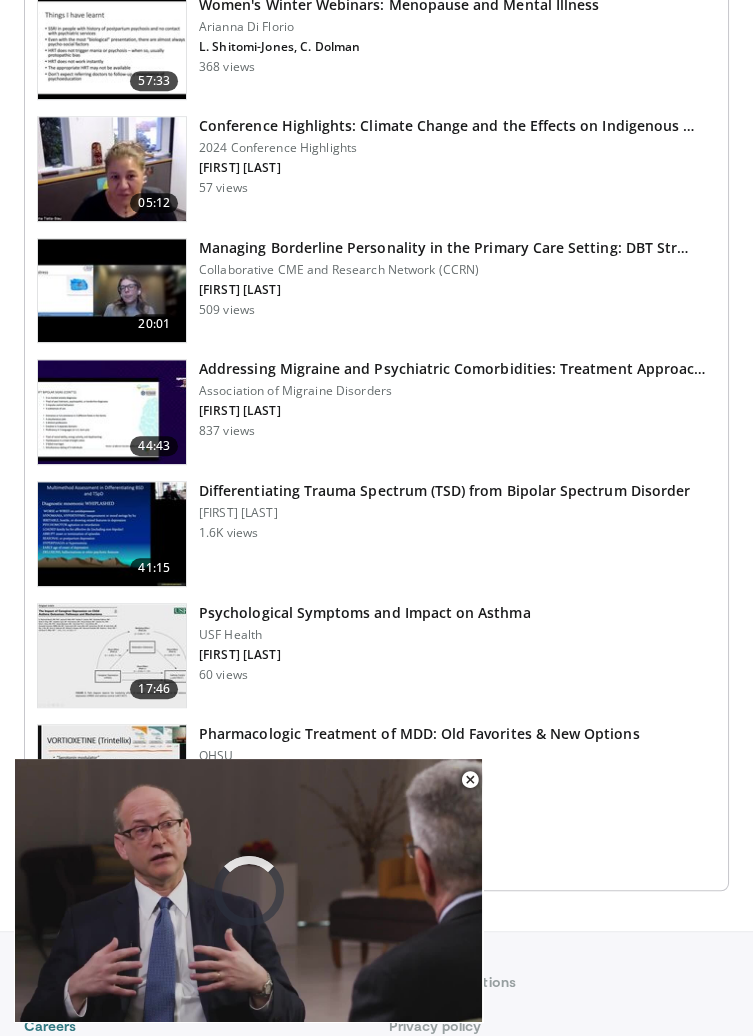 click on "10 seconds
Tap to unmute" at bounding box center (248, 890) 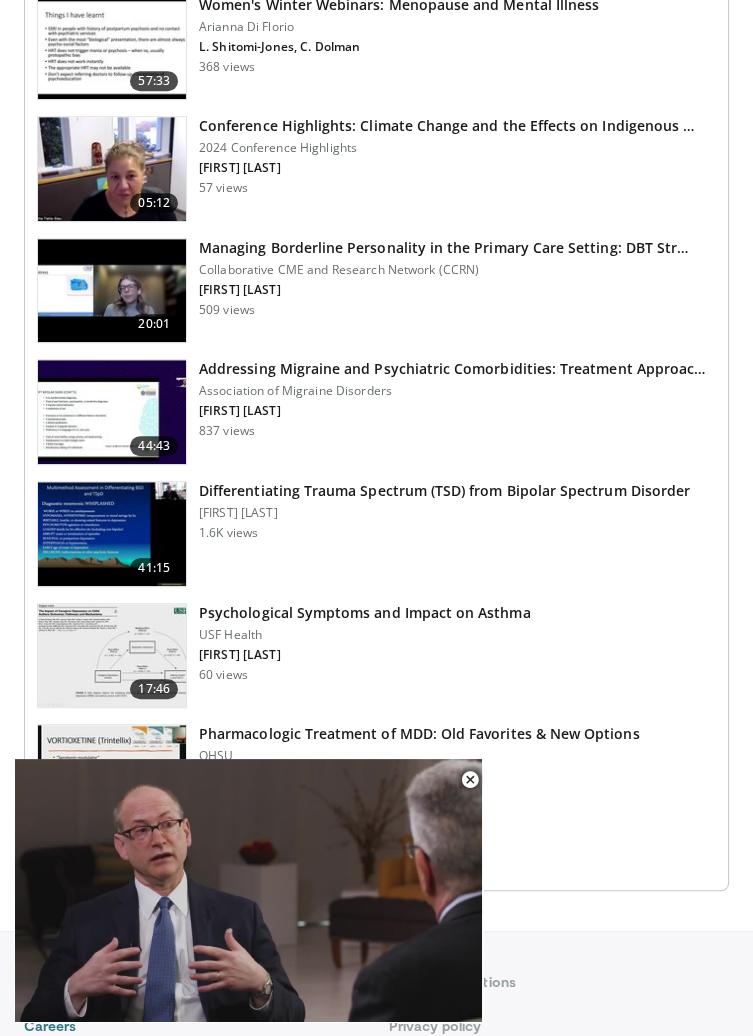 click on "Current Time  10:55 / Duration  25:53 Pause Skip Backward Skip Forward Mute Loaded :  46.29% 10:55 10:35 Stream Type  LIVE Seek to live, currently behind live LIVE   1x Playback Rate 0.5x 0.75x 1x , selected 1.25x 1.5x 1.75x 2x Chapters Chapters Descriptions descriptions off , selected Captions captions settings , opens captions settings dialog captions off , selected Audio Track en (Main) , selected Fullscreen Enable picture-in-picture mode" at bounding box center [248, 1042] 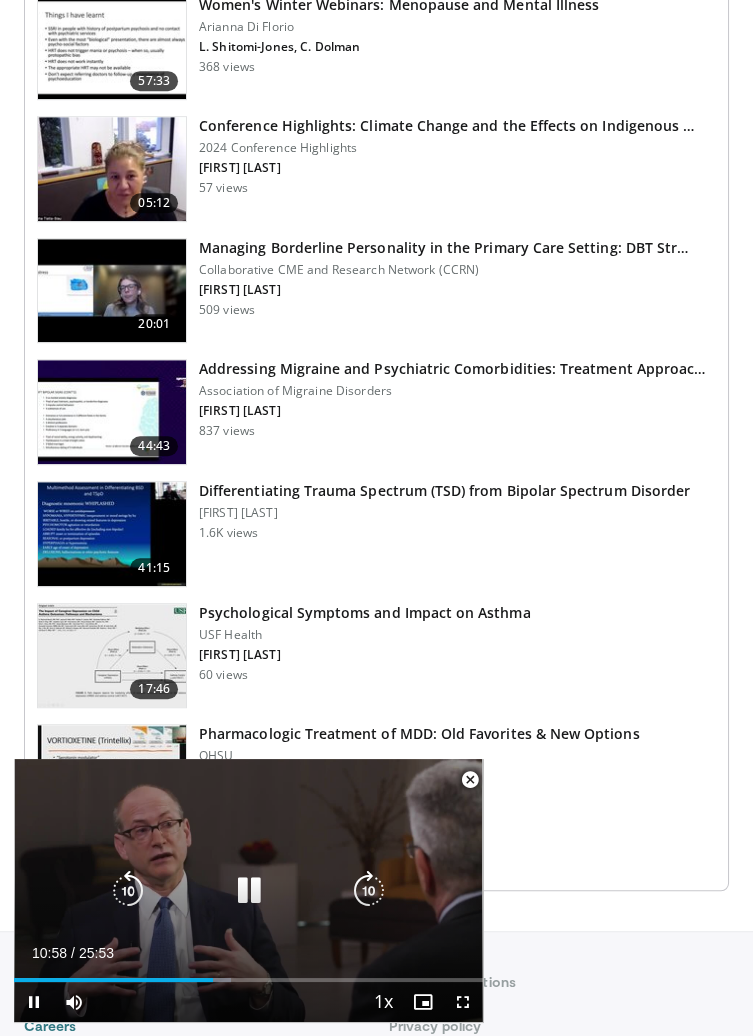 click on "Current Time  10:58 / Duration  25:53 Pause Skip Backward Skip Forward Mute Loaded :  46.29% 10:58 10:35 Stream Type  LIVE Seek to live, currently behind live LIVE   1x Playback Rate 0.5x 0.75x 1x , selected 1.25x 1.5x 1.75x 2x Chapters Chapters Descriptions descriptions off , selected Captions captions settings , opens captions settings dialog captions off , selected Audio Track en (Main) , selected Fullscreen Enable picture-in-picture mode" at bounding box center [248, 1002] 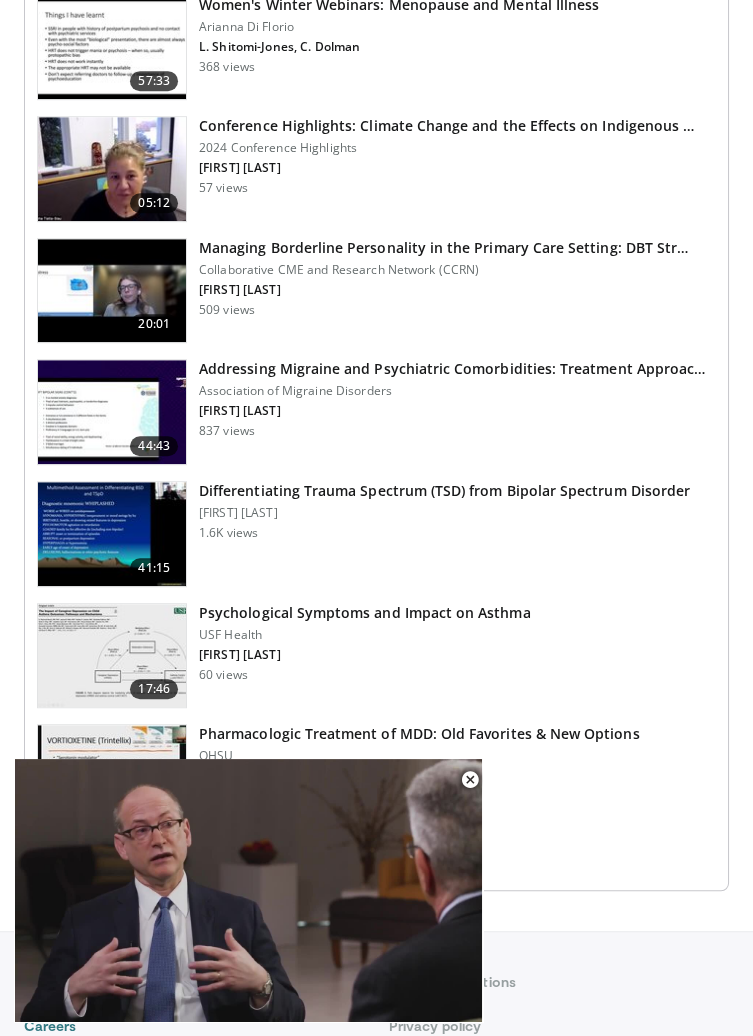 click on "10 seconds
Tap to unmute" at bounding box center (248, 890) 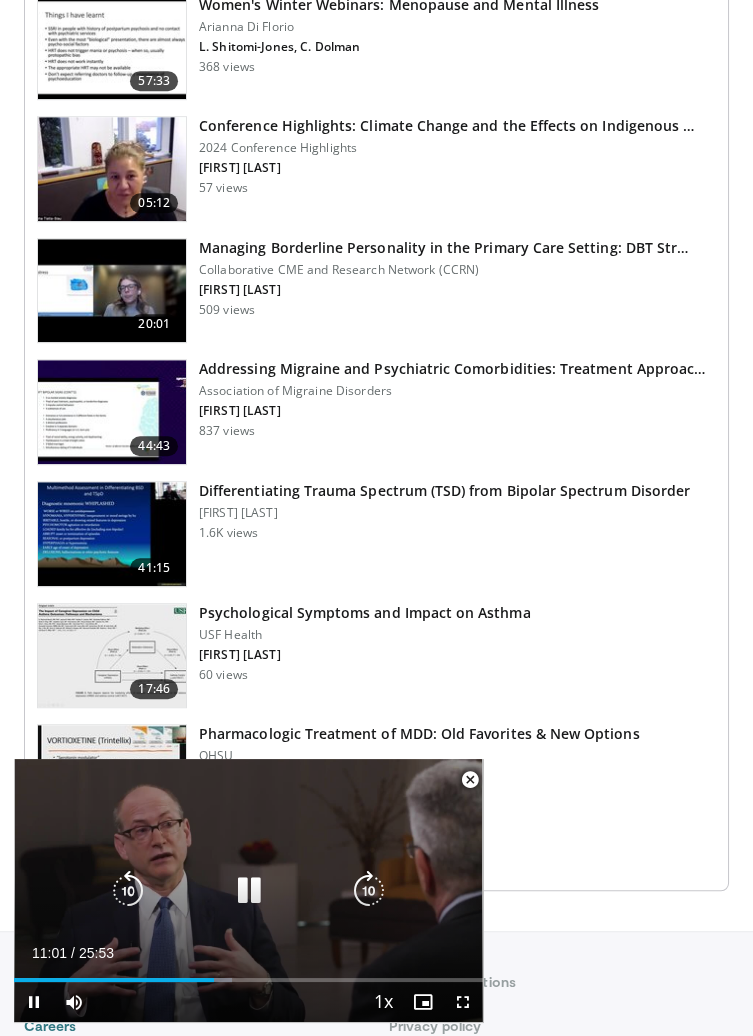click on "11:01" at bounding box center [114, 980] 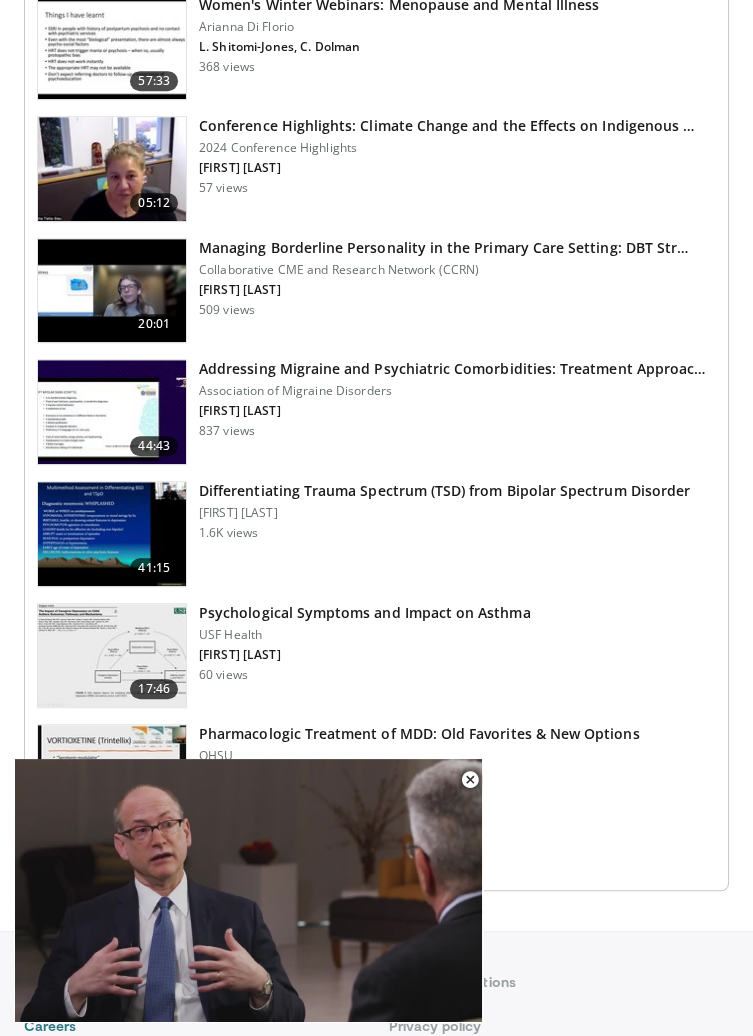 click on "Loaded :  63.81% 15:29 13:41" at bounding box center [248, 1012] 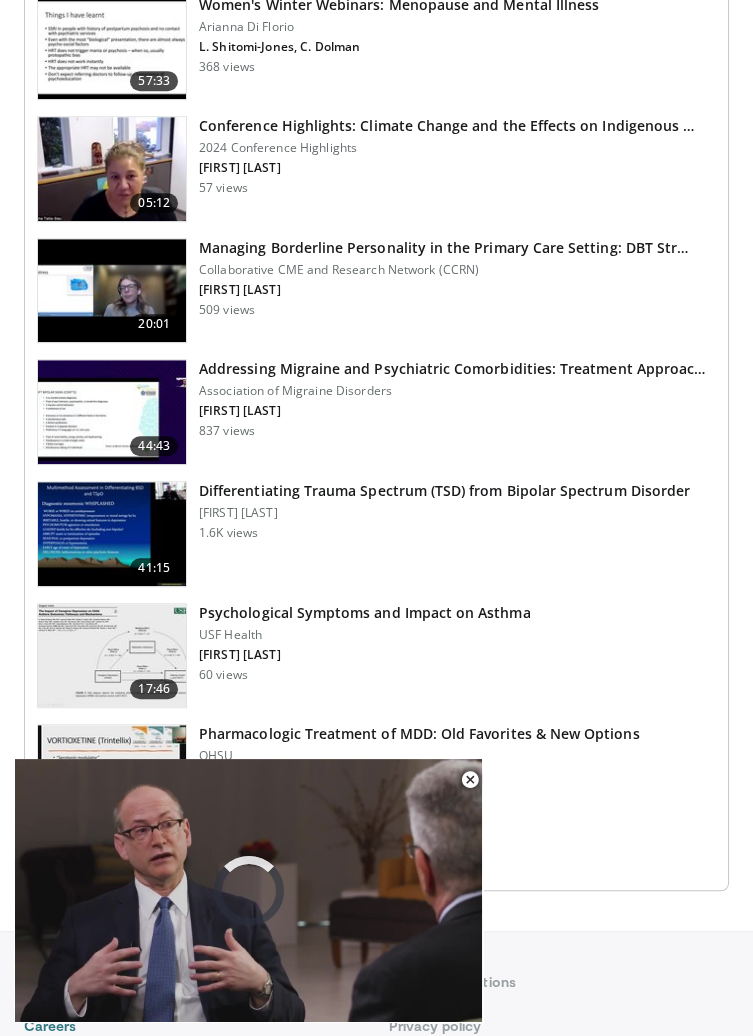 click on "10 seconds
Tap to unmute" at bounding box center (248, 890) 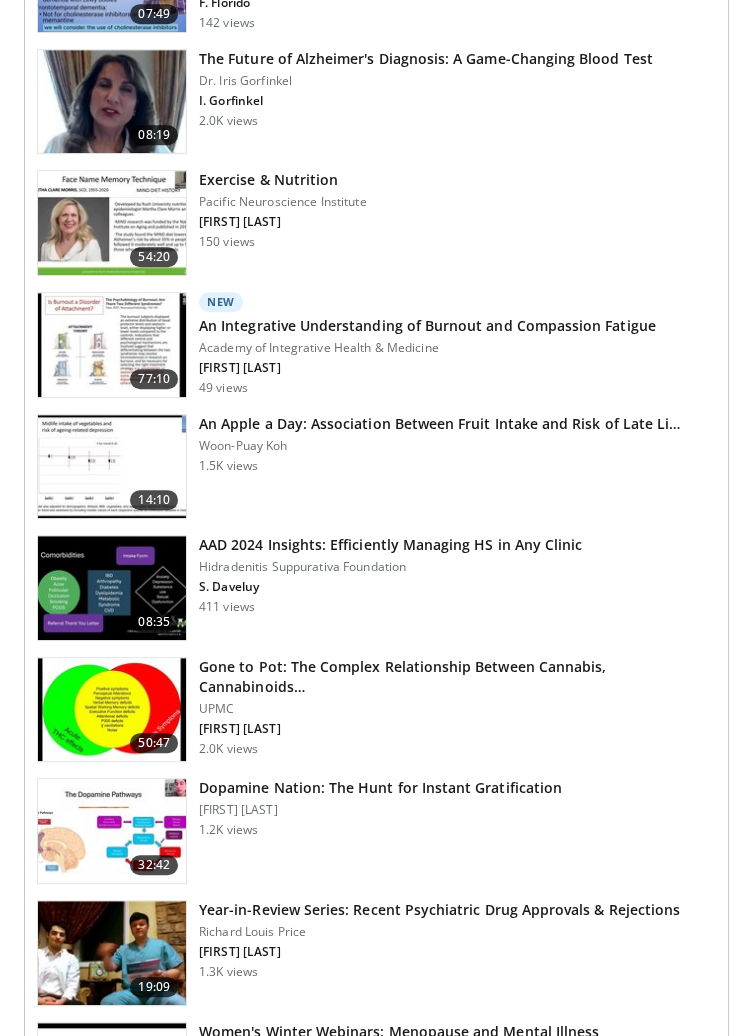 scroll, scrollTop: 1727, scrollLeft: 0, axis: vertical 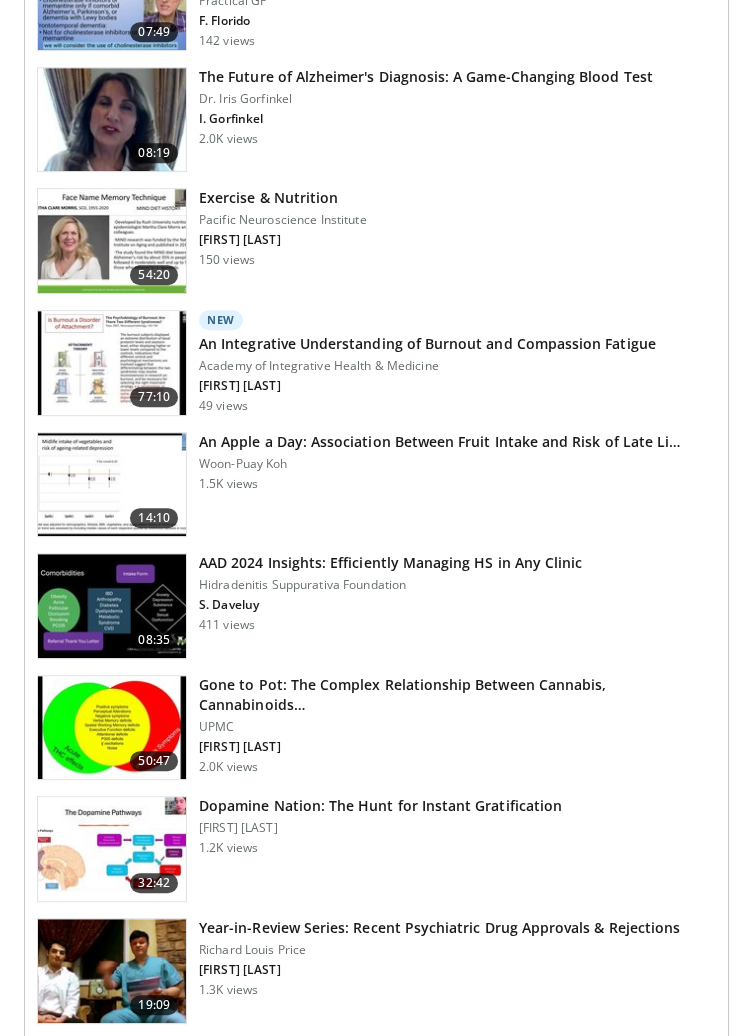 click on "14:10
An Apple a Day: Association Between Fruit Intake and Risk of Late Li…
Woon-Puay Koh
1.5K views" at bounding box center (376, 485) 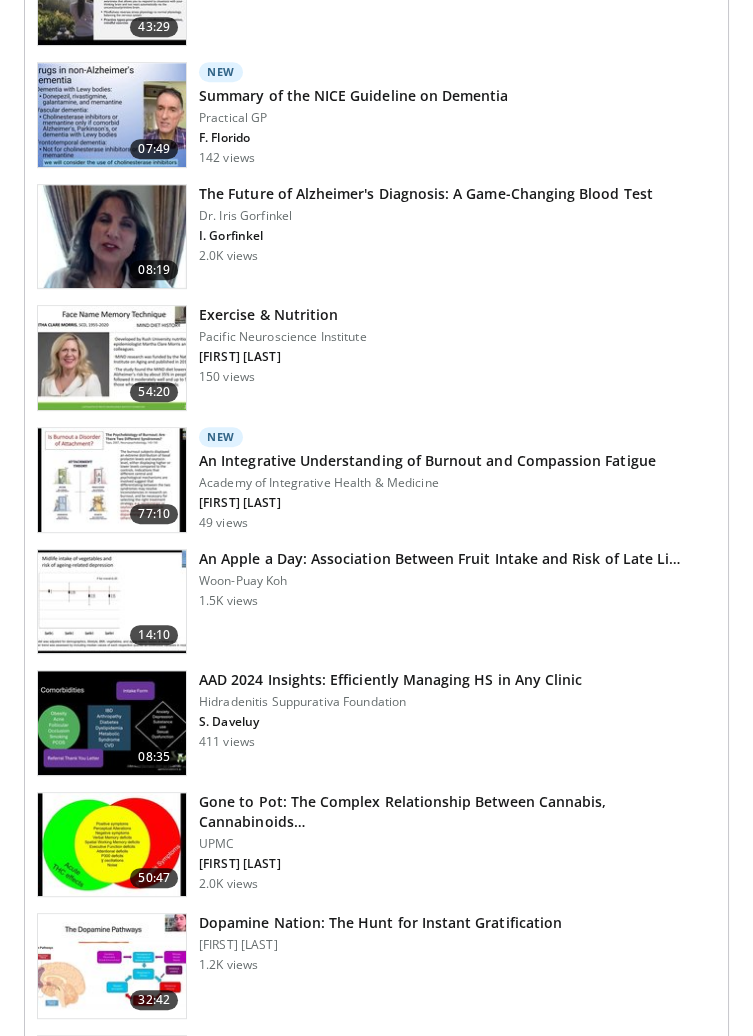 scroll, scrollTop: 1610, scrollLeft: 0, axis: vertical 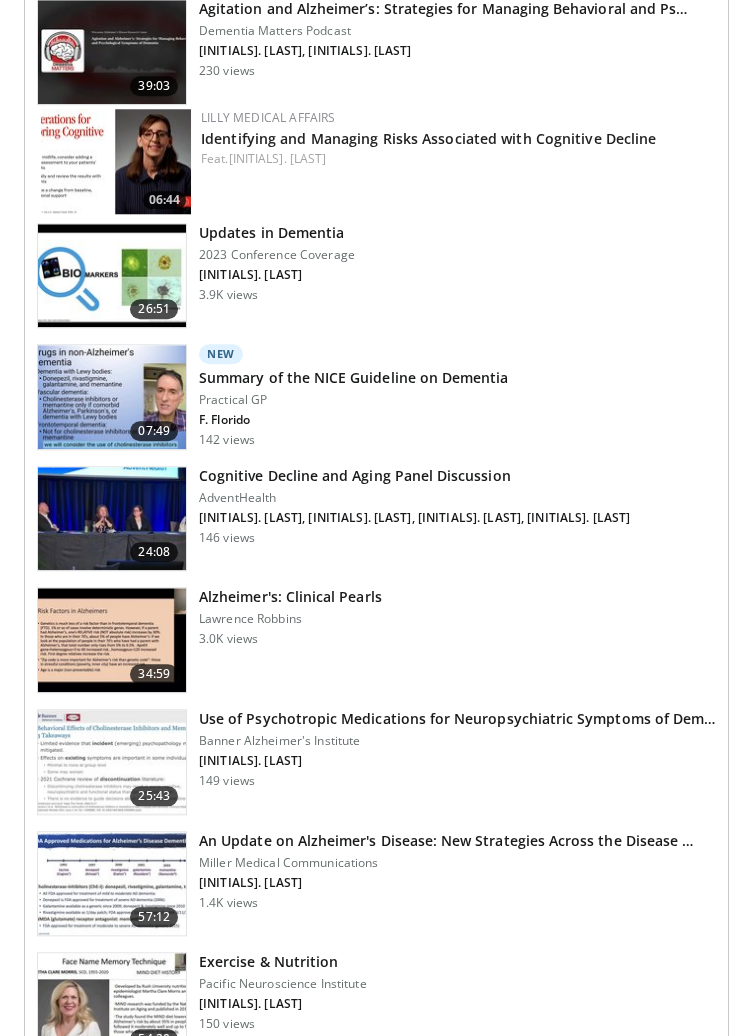 click on "Alzheimer's: Clinical Pearls" at bounding box center [290, 597] 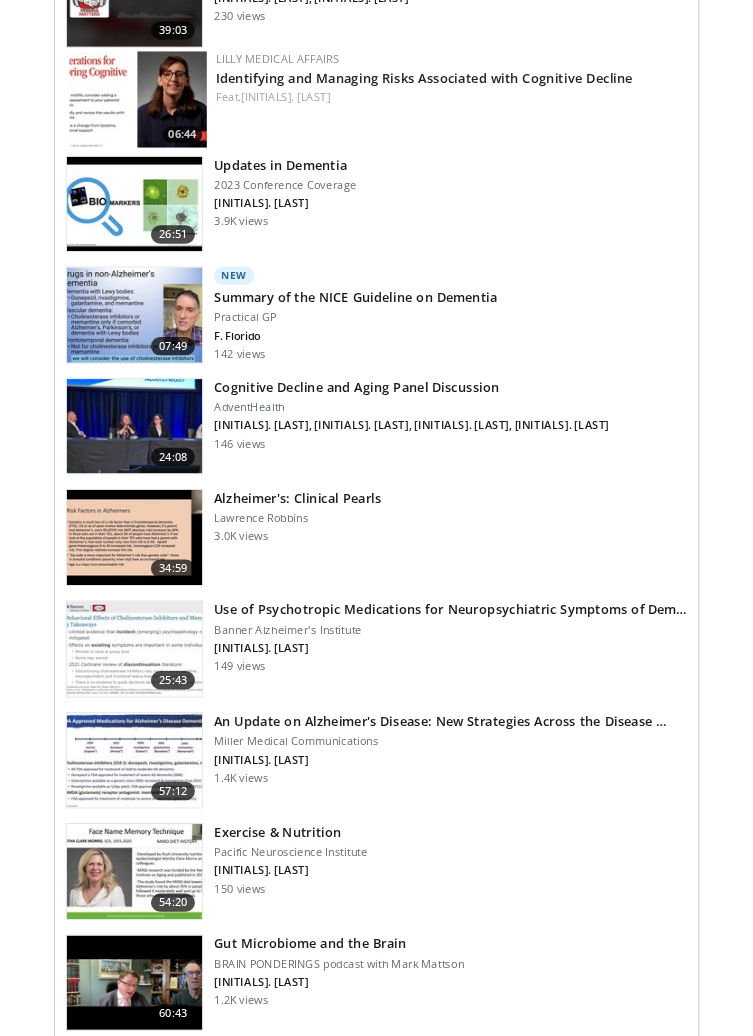 scroll, scrollTop: 3416, scrollLeft: 0, axis: vertical 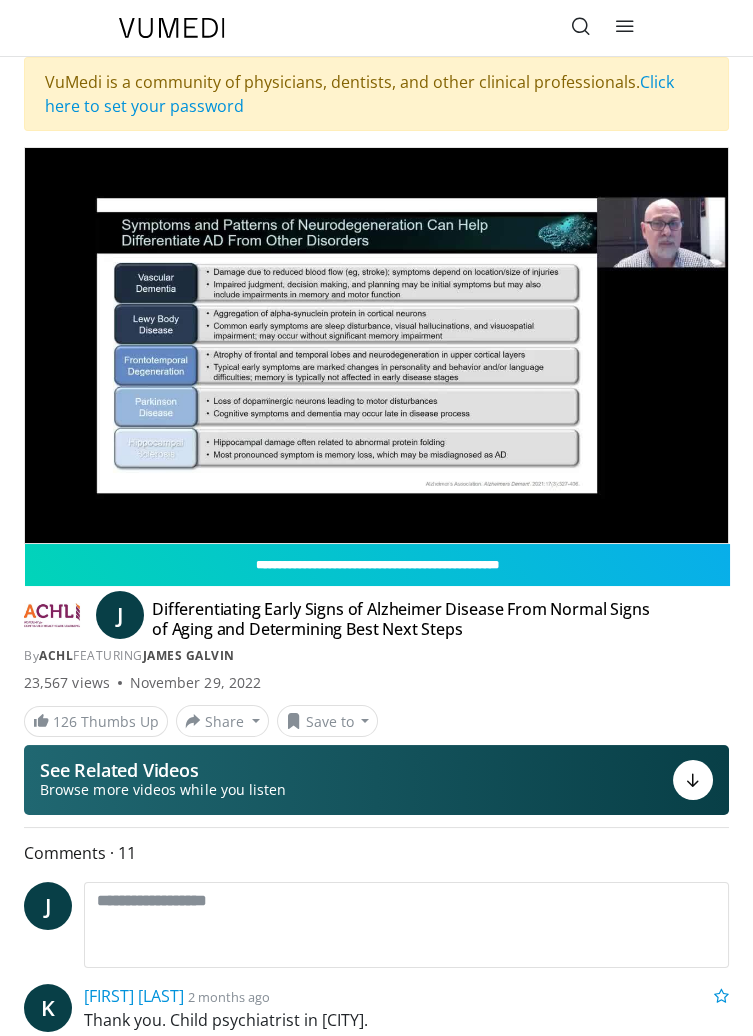 click on "10 seconds
Tap to unmute" at bounding box center [376, 345] 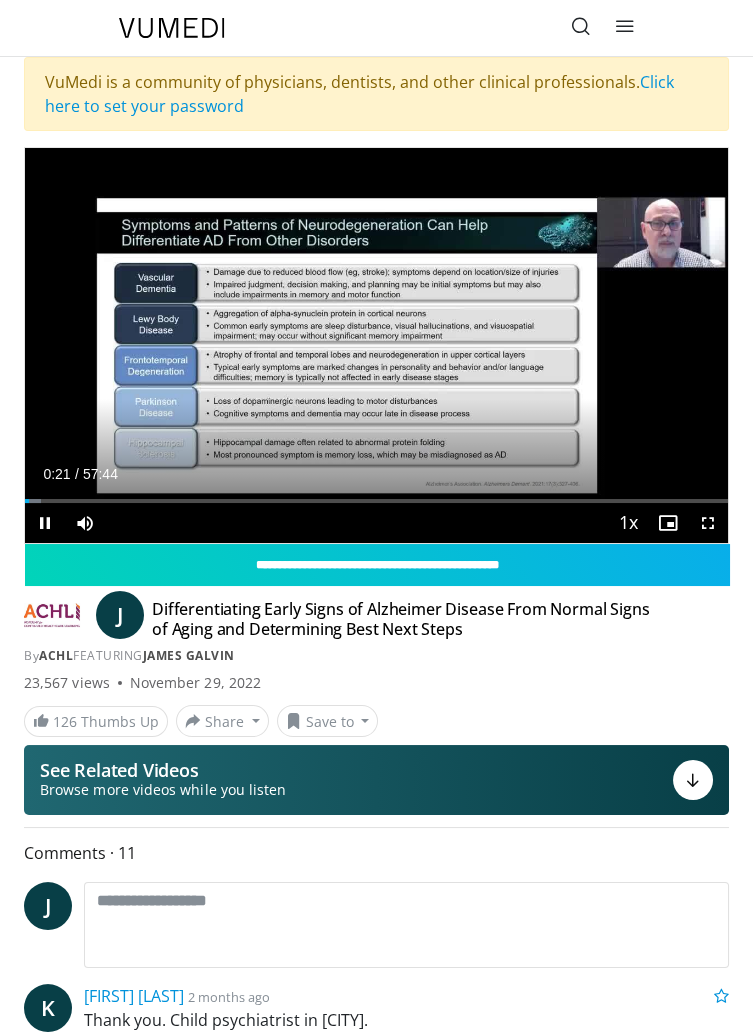 click at bounding box center [377, 346] 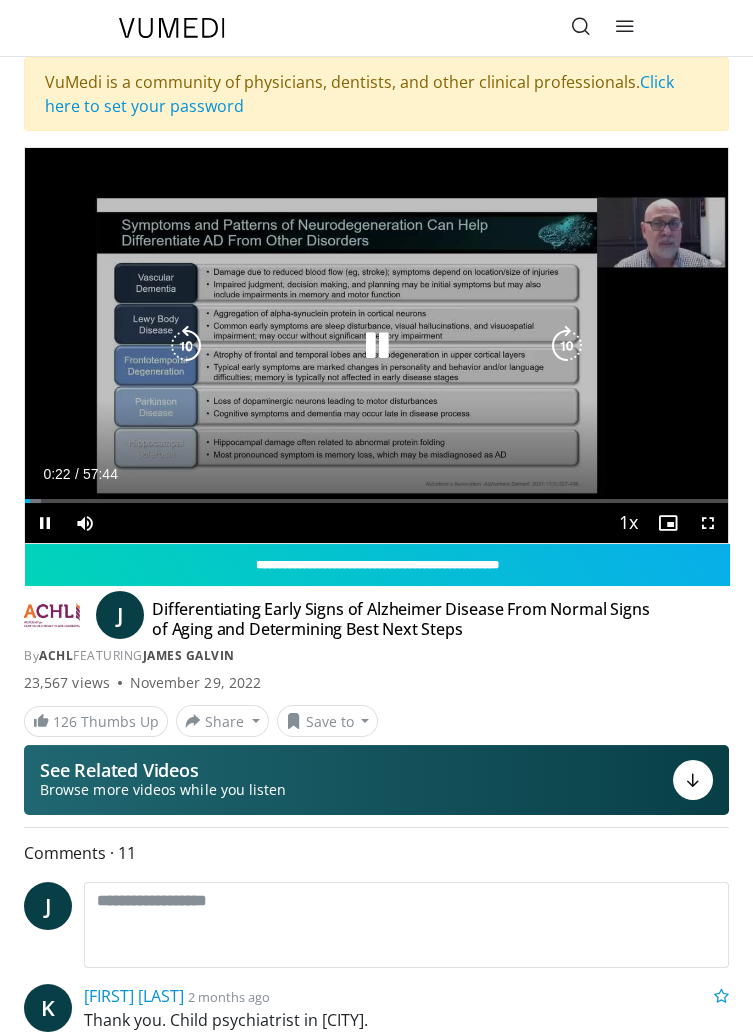 click at bounding box center [376, 346] 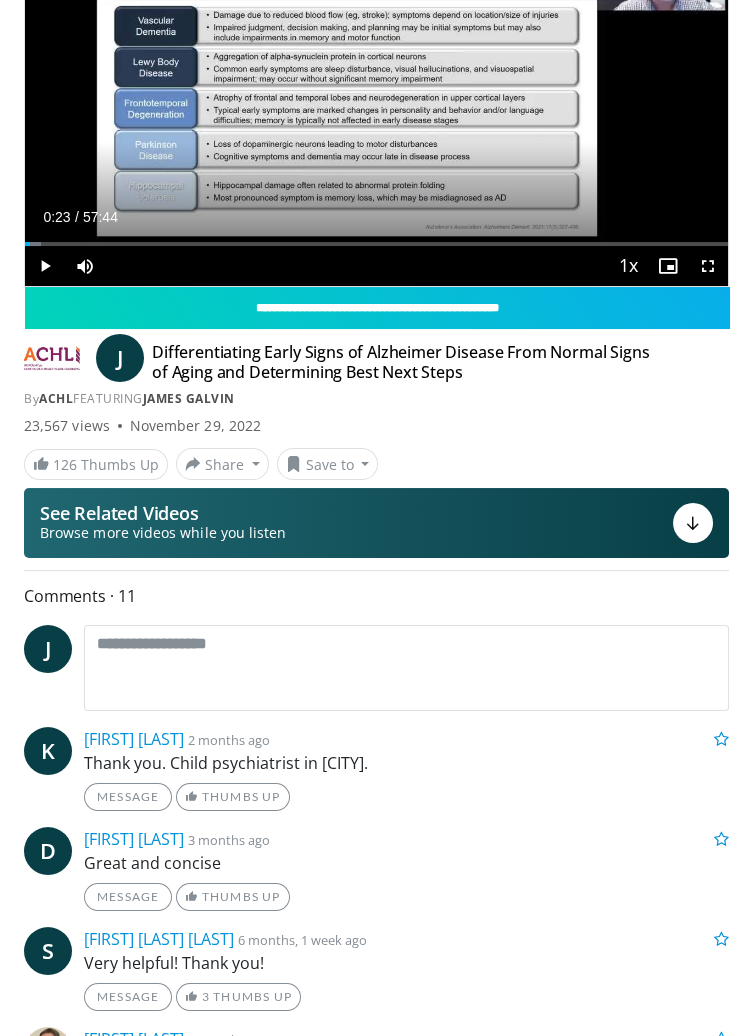 scroll, scrollTop: 0, scrollLeft: 0, axis: both 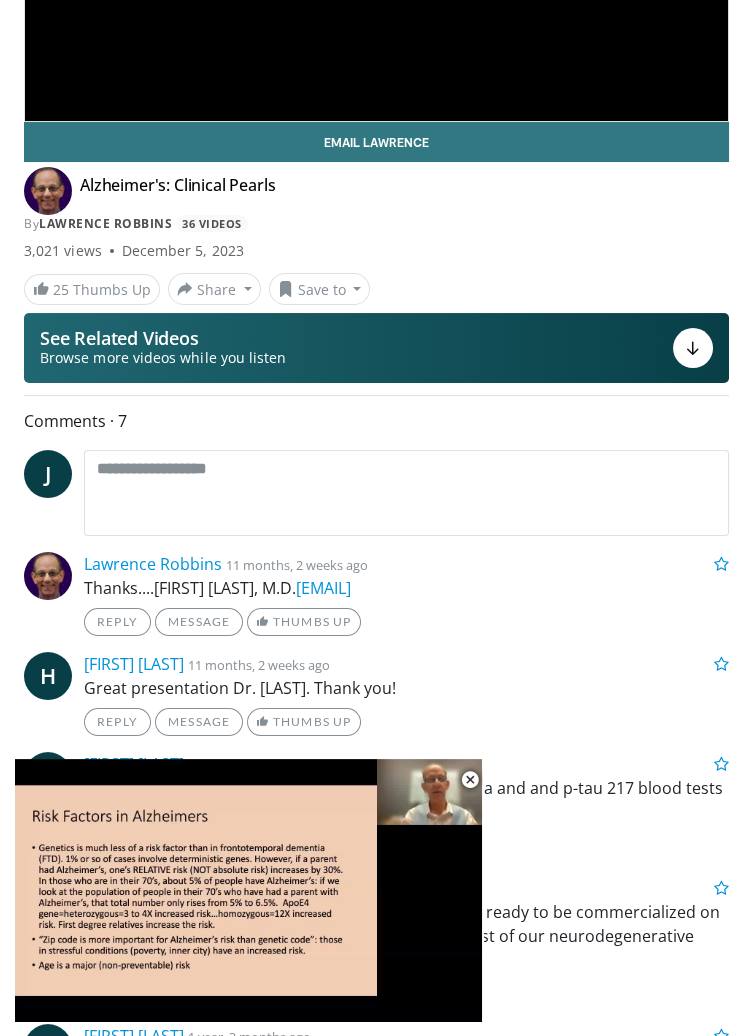 click on "10 seconds
Tap to unmute" at bounding box center (248, 890) 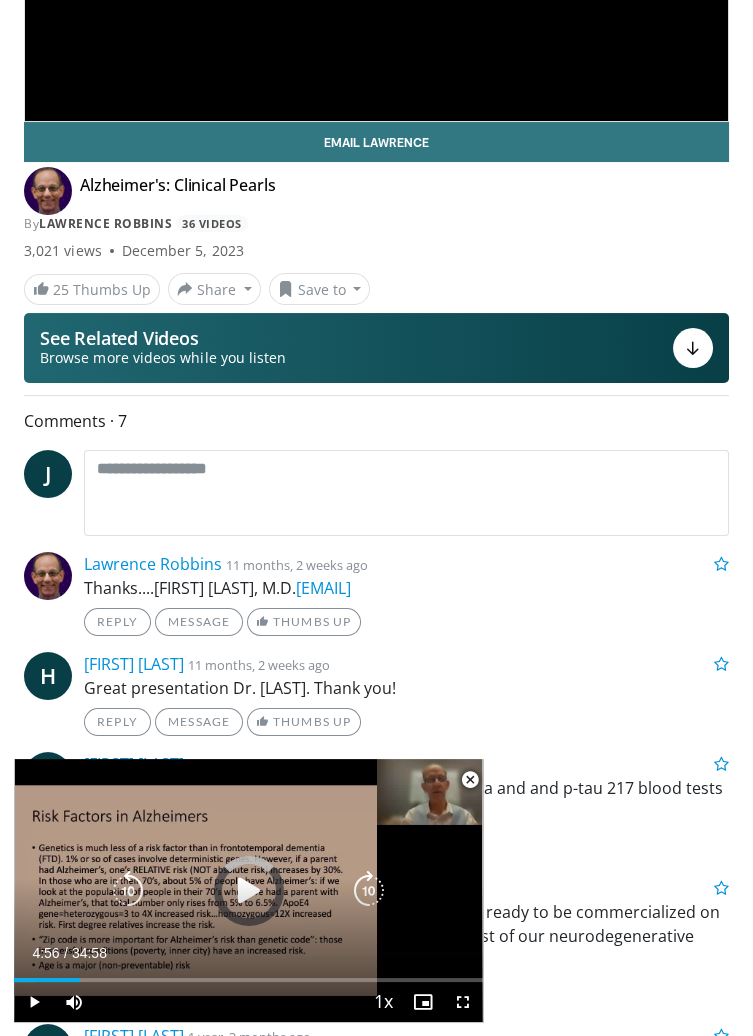 click on "04:56" at bounding box center (47, 980) 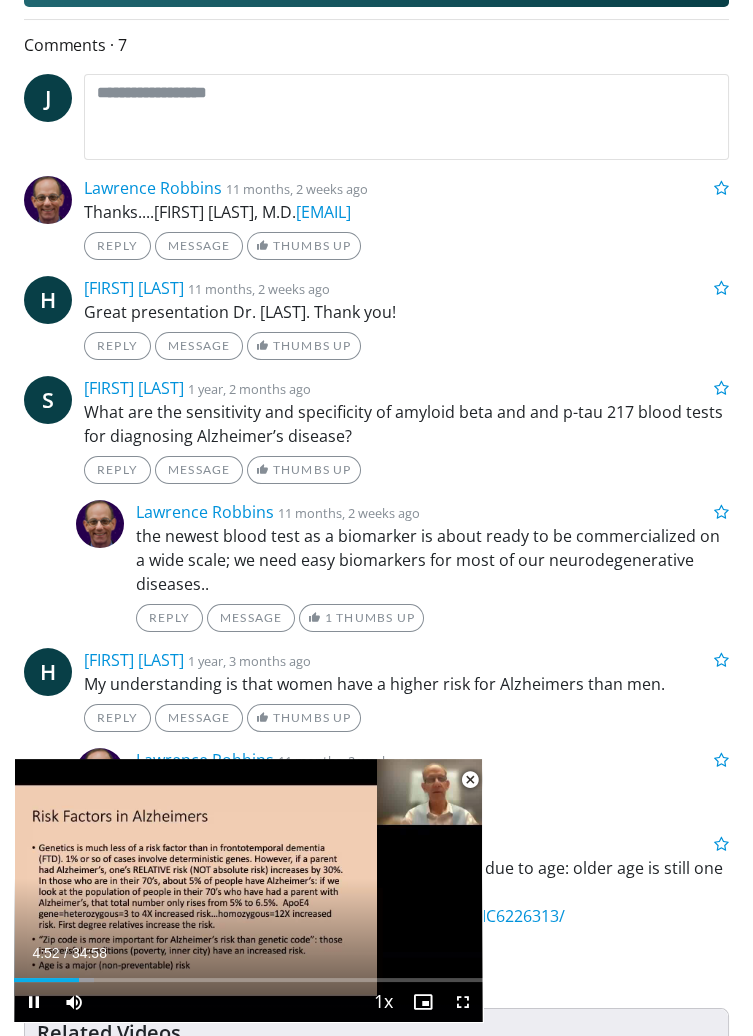 scroll, scrollTop: 401, scrollLeft: 0, axis: vertical 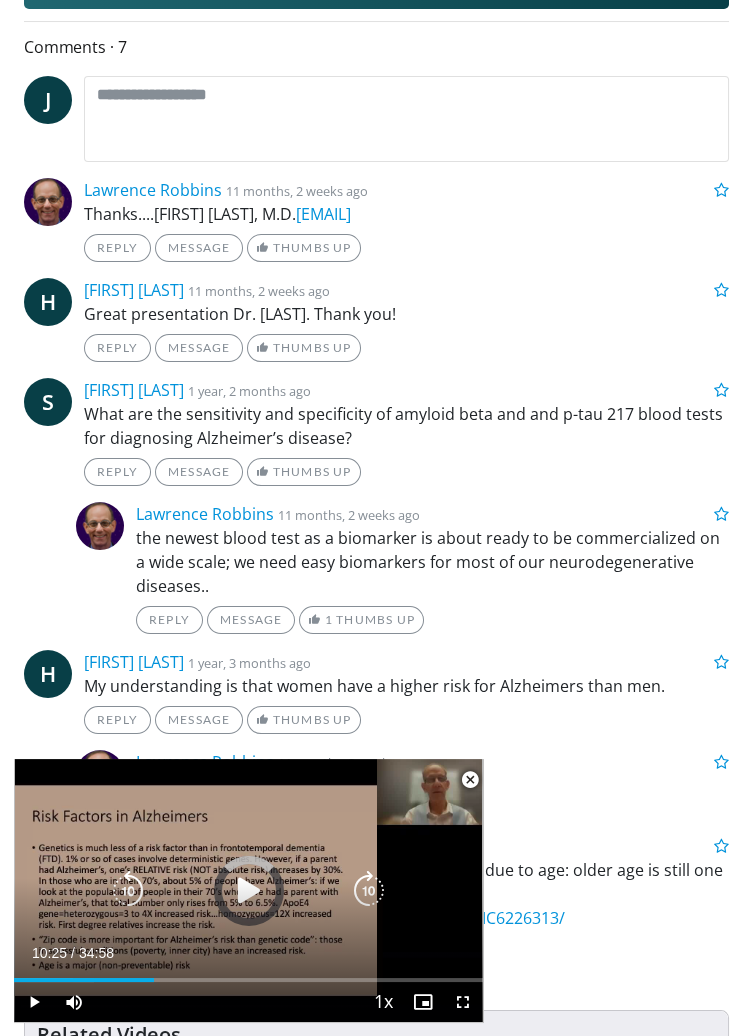 click on "10:25" at bounding box center [84, 980] 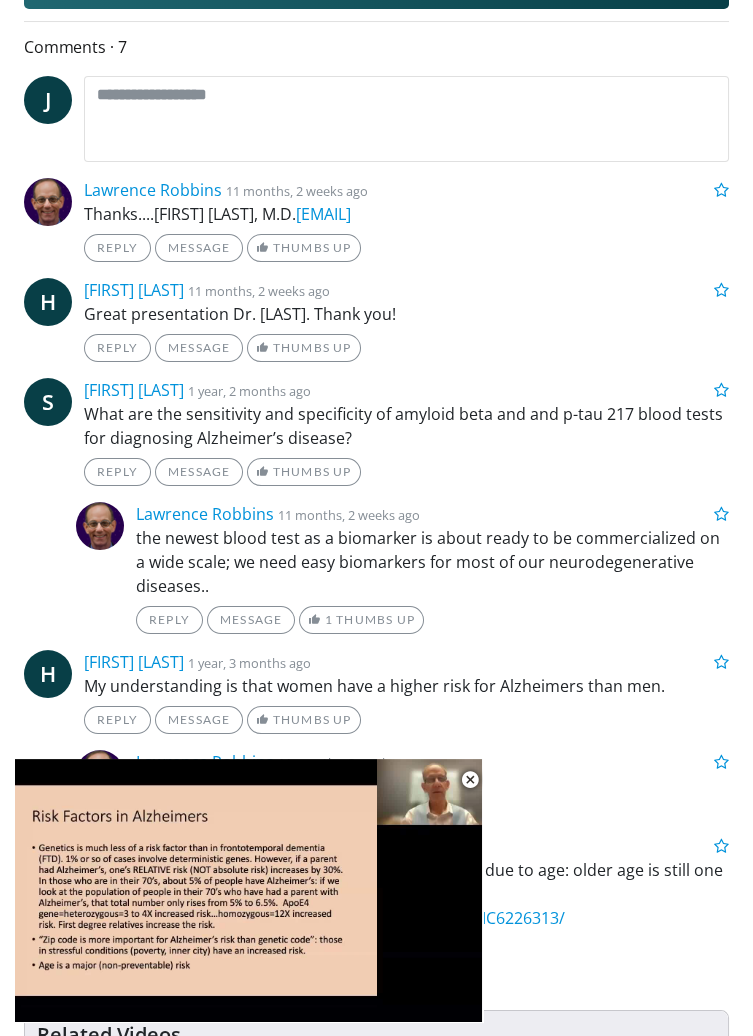 click on "10 seconds
Tap to unmute" at bounding box center [248, 890] 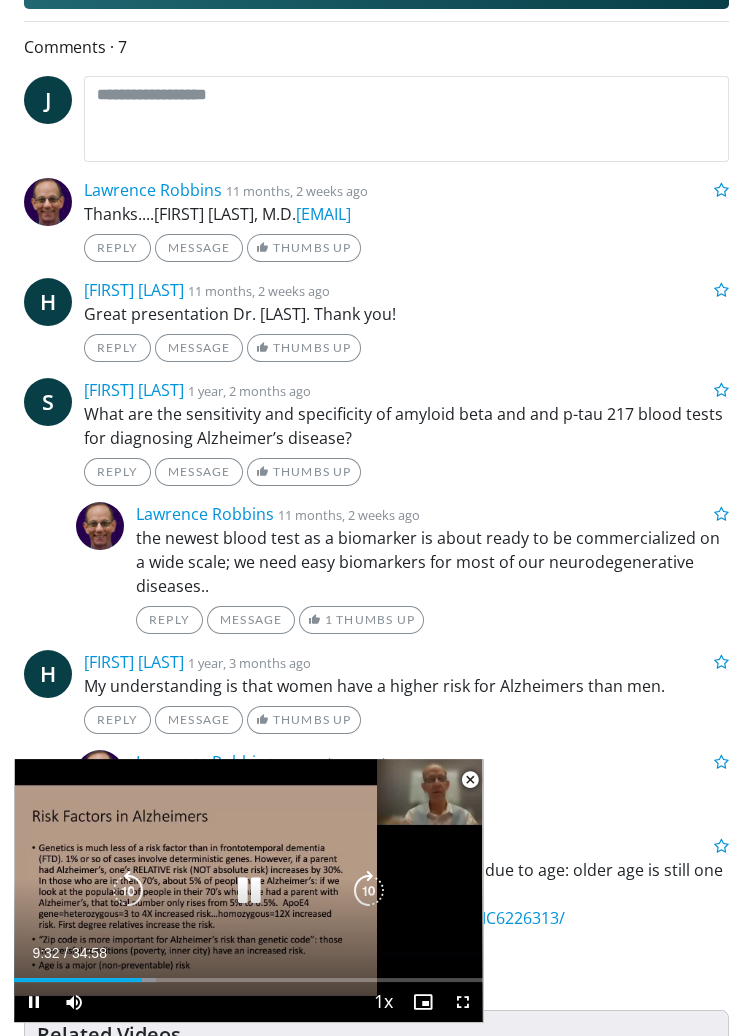click on "Current Time  9:32 / Duration  34:58 Pause Skip Backward Skip Forward Mute Loaded :  30.25% 09:32 09:23 Stream Type  LIVE Seek to live, currently behind live LIVE   1x Playback Rate 0.5x 0.75x 1x , selected 1.25x 1.5x 1.75x 2x Chapters Chapters Descriptions descriptions off , selected Captions captions settings , opens captions settings dialog captions off , selected Audio Track en (Main) , selected Fullscreen Enable picture-in-picture mode" at bounding box center [248, 1002] 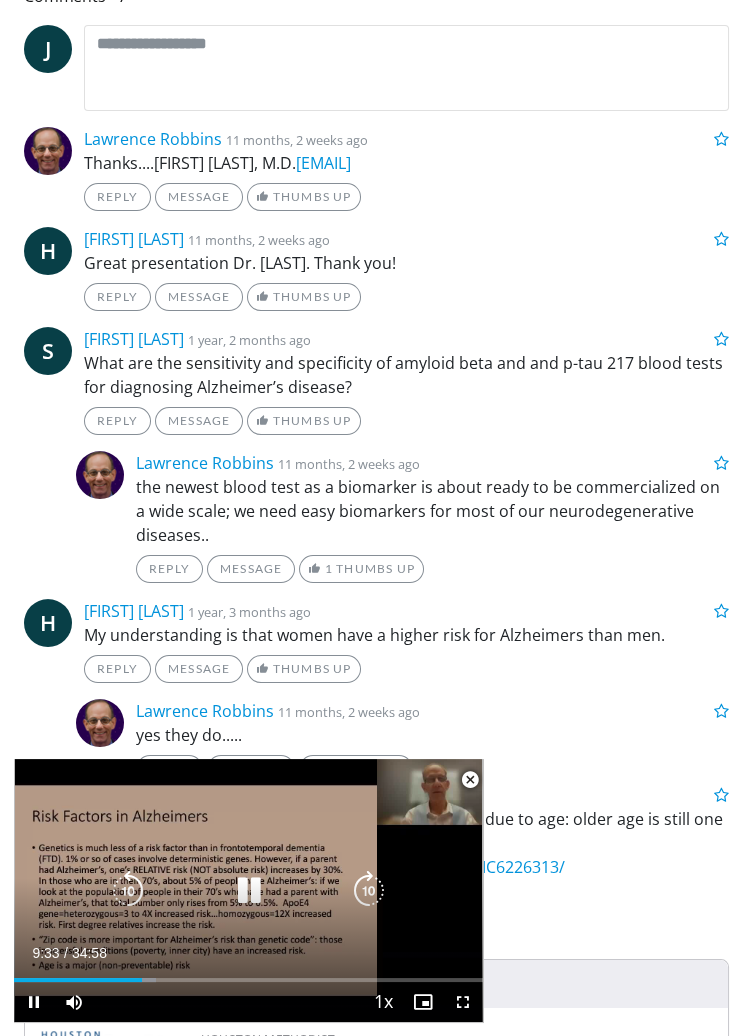 scroll, scrollTop: 457, scrollLeft: 0, axis: vertical 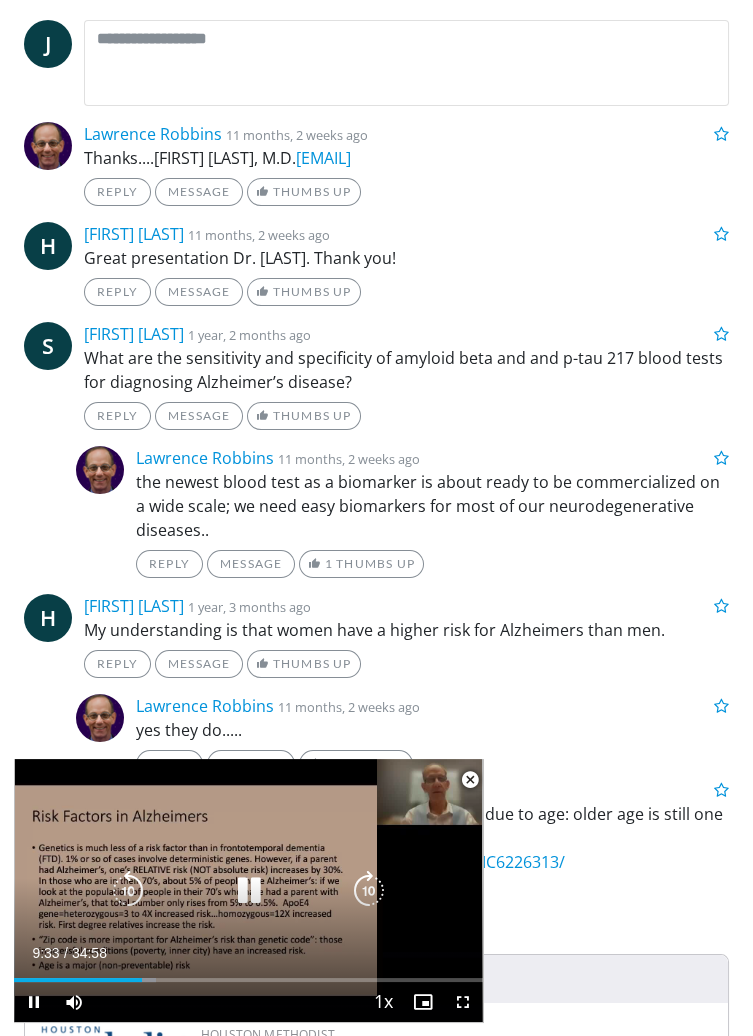 click on "10 seconds
Tap to unmute" at bounding box center [248, 890] 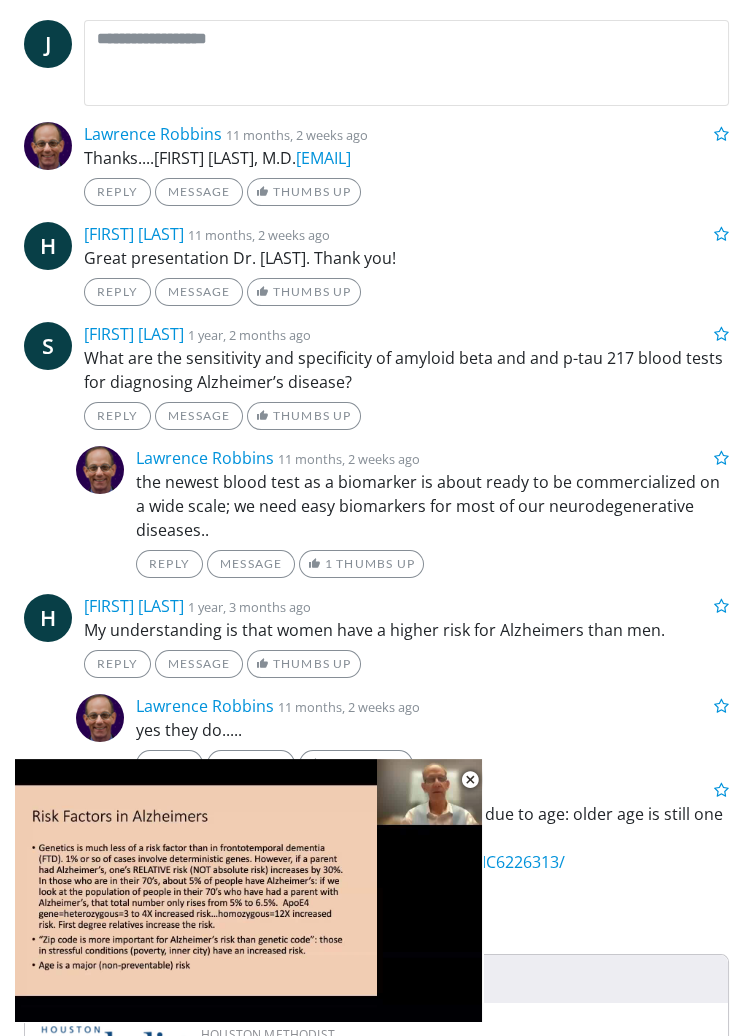 click on "10 seconds
Tap to unmute" at bounding box center (248, 890) 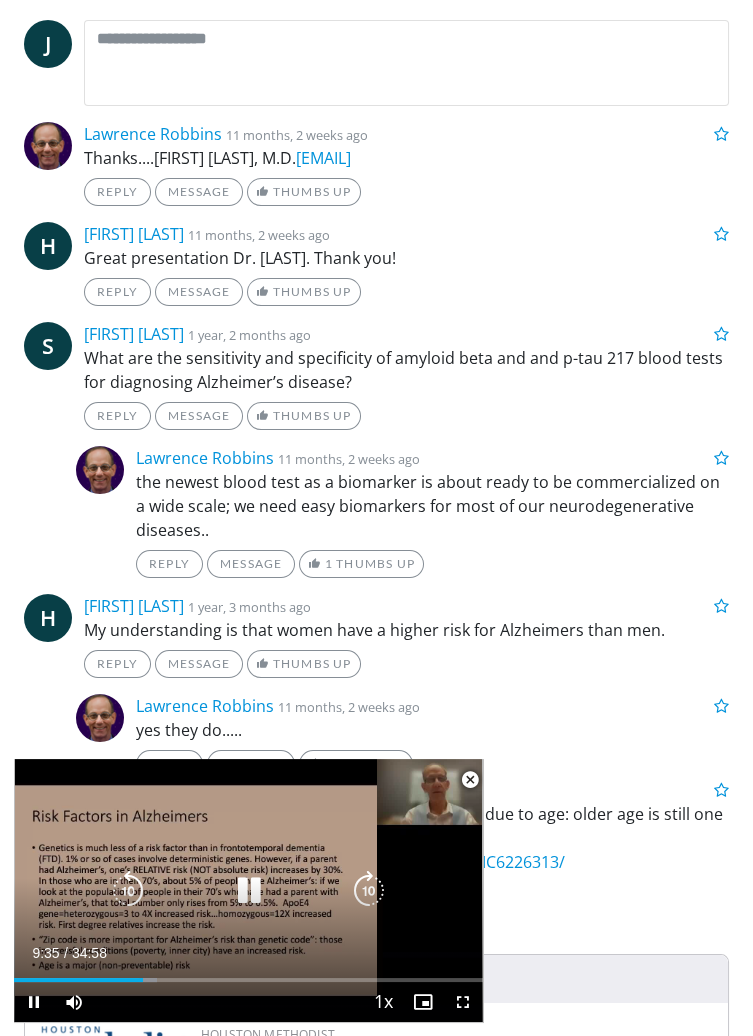 click on "09:35" at bounding box center [78, 980] 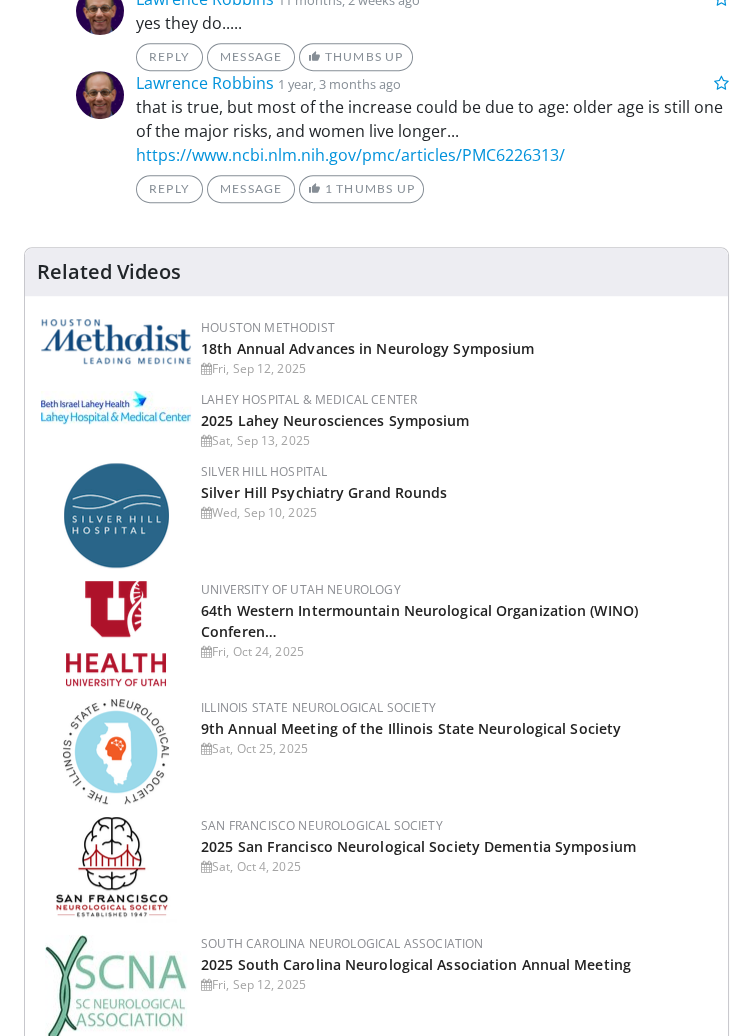 scroll, scrollTop: 1563, scrollLeft: 0, axis: vertical 